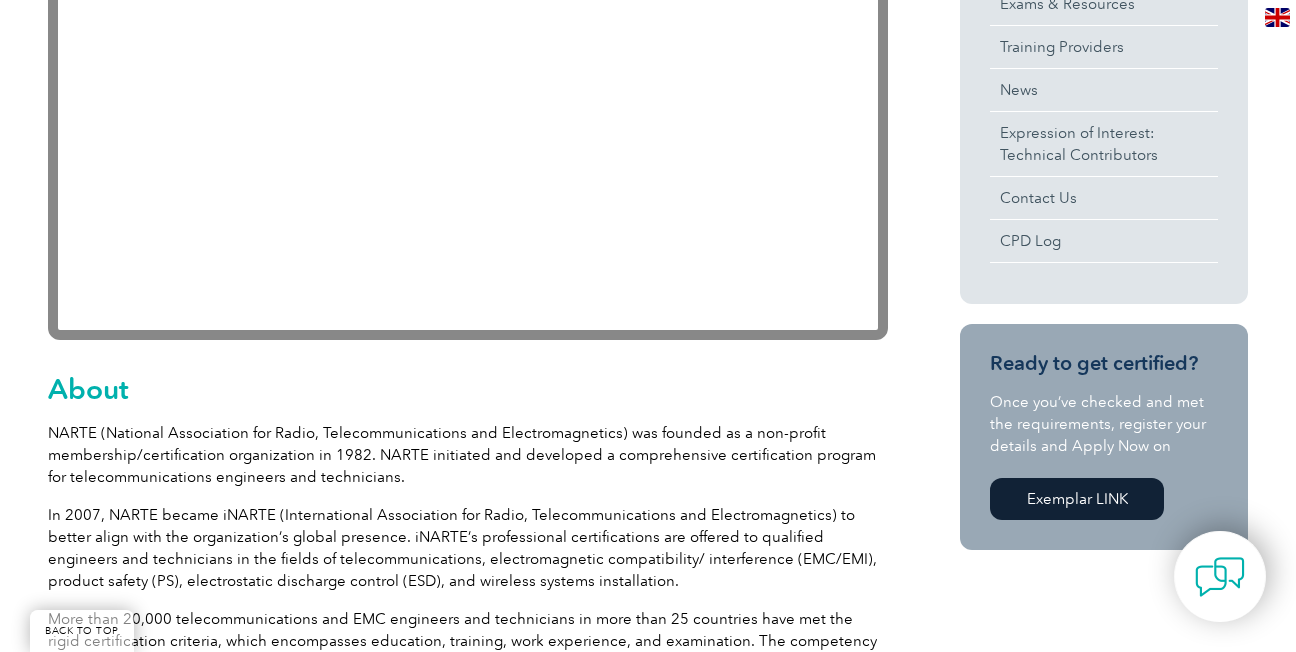 scroll, scrollTop: 720, scrollLeft: 0, axis: vertical 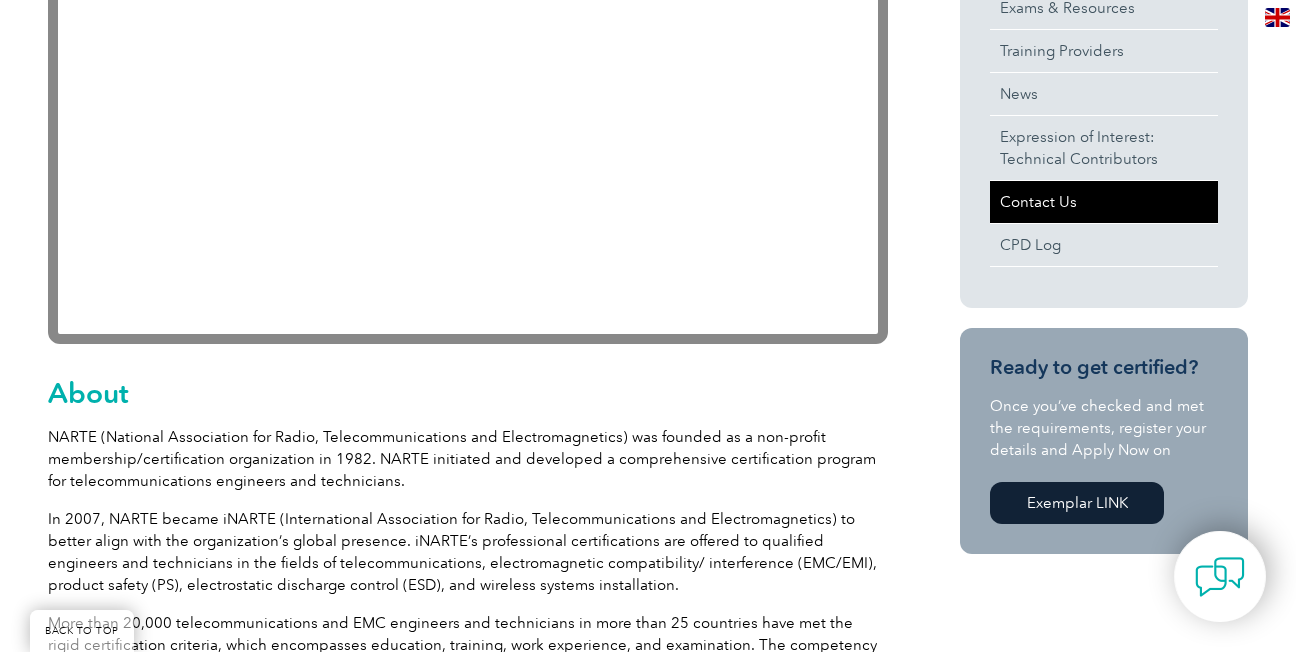 click on "Contact Us" at bounding box center (1104, 202) 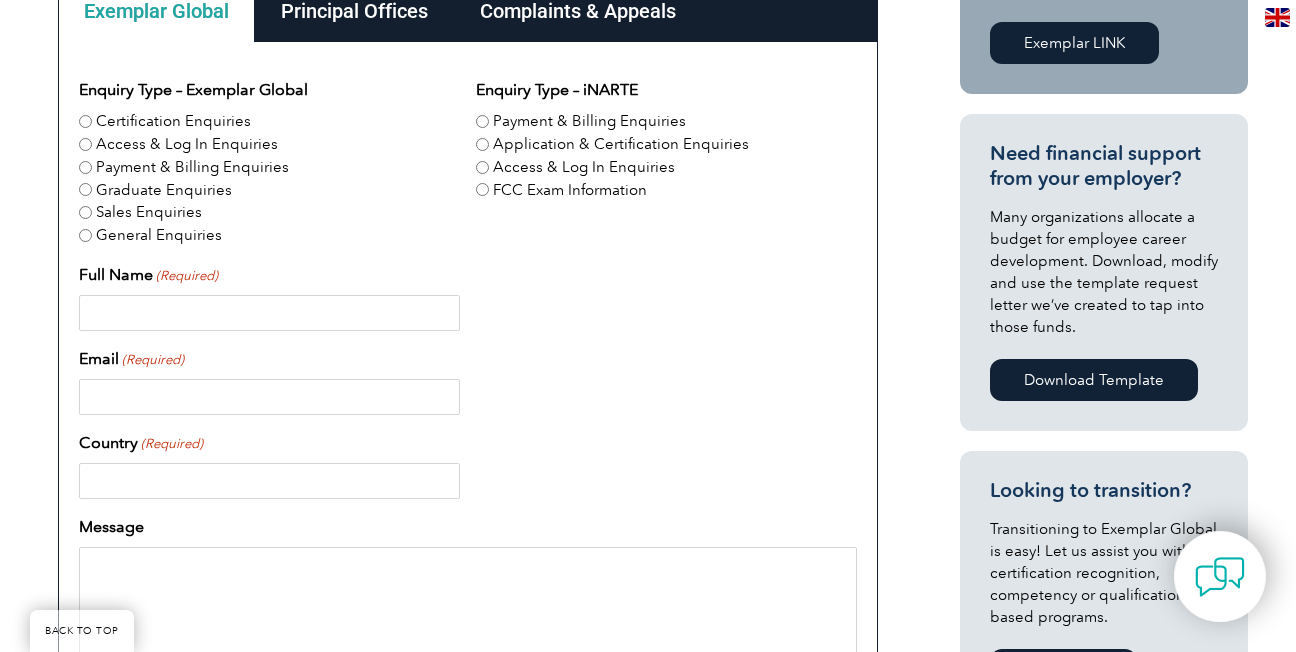 scroll, scrollTop: 640, scrollLeft: 0, axis: vertical 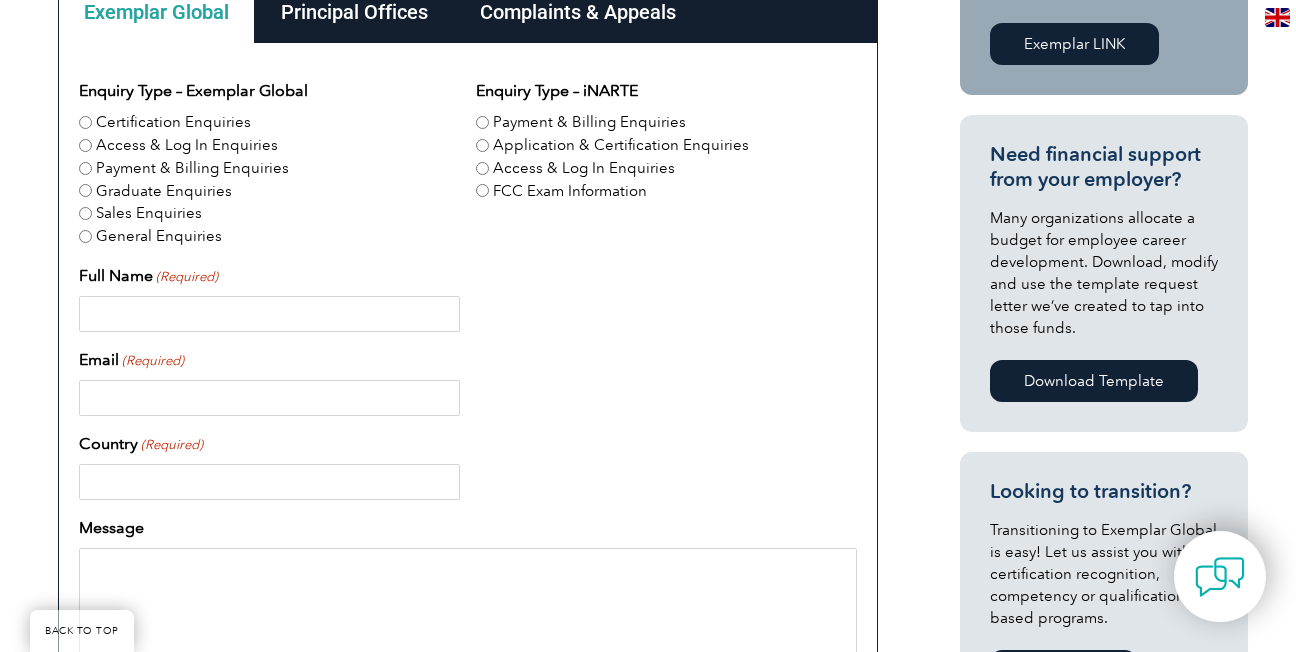 click on "FCC Exam Information" at bounding box center (482, 190) 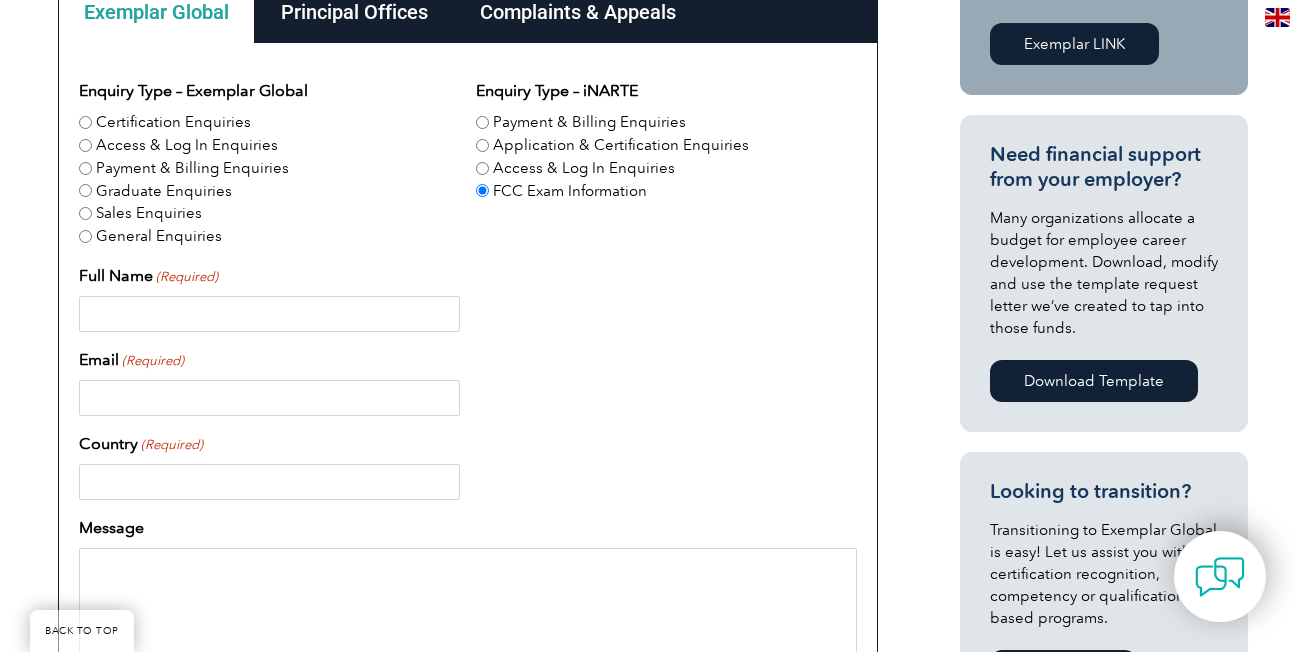 click on "General Enquiries" at bounding box center [85, 236] 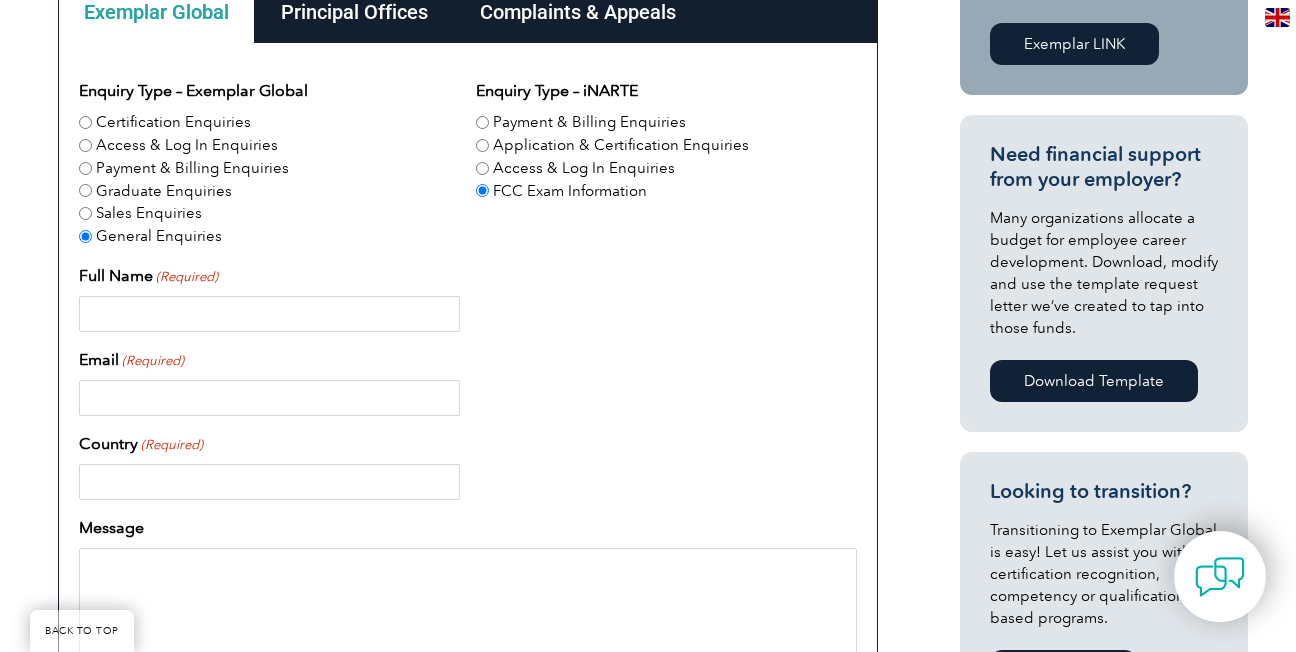 click on "Certification Enquiries" at bounding box center [269, 122] 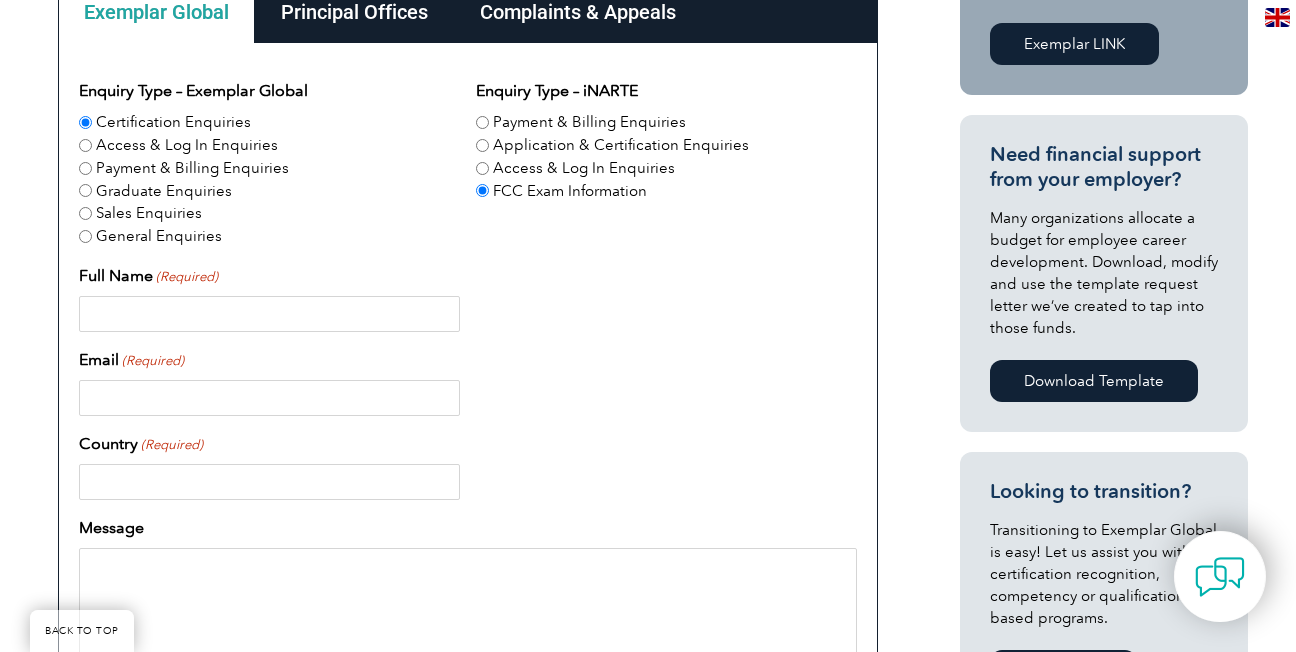 click on "Full Name (Required)" at bounding box center (269, 314) 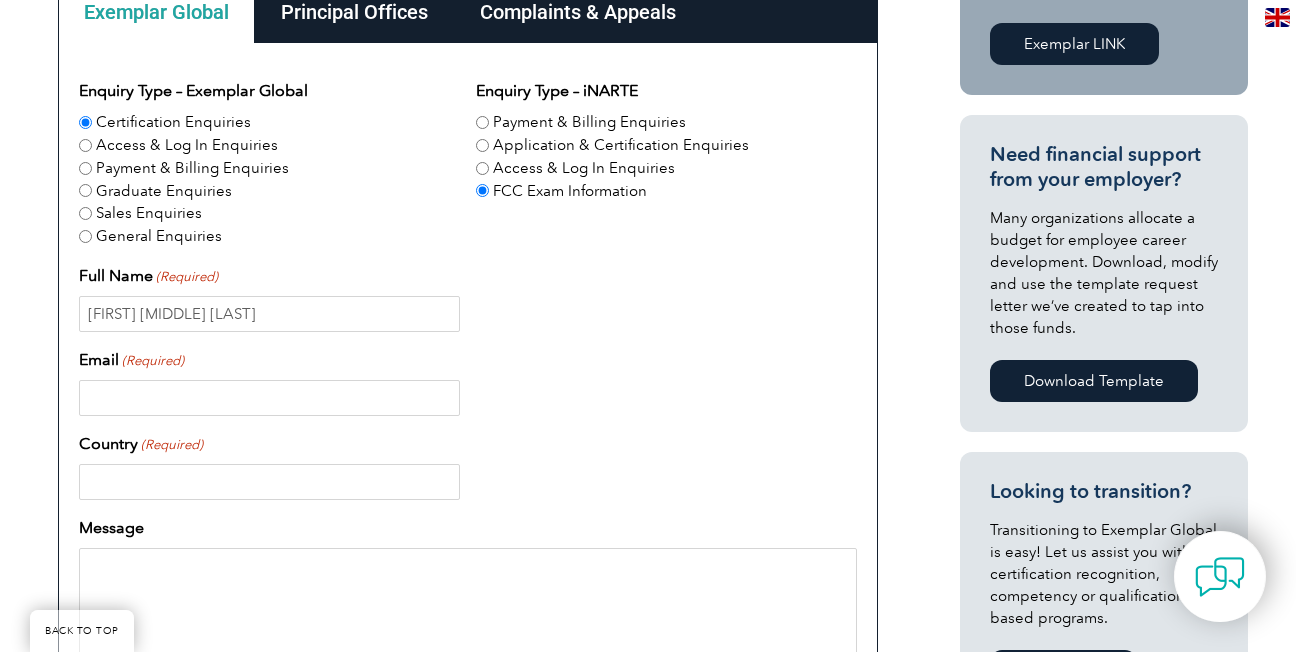 type on "jdsniiffen@yahoo.com" 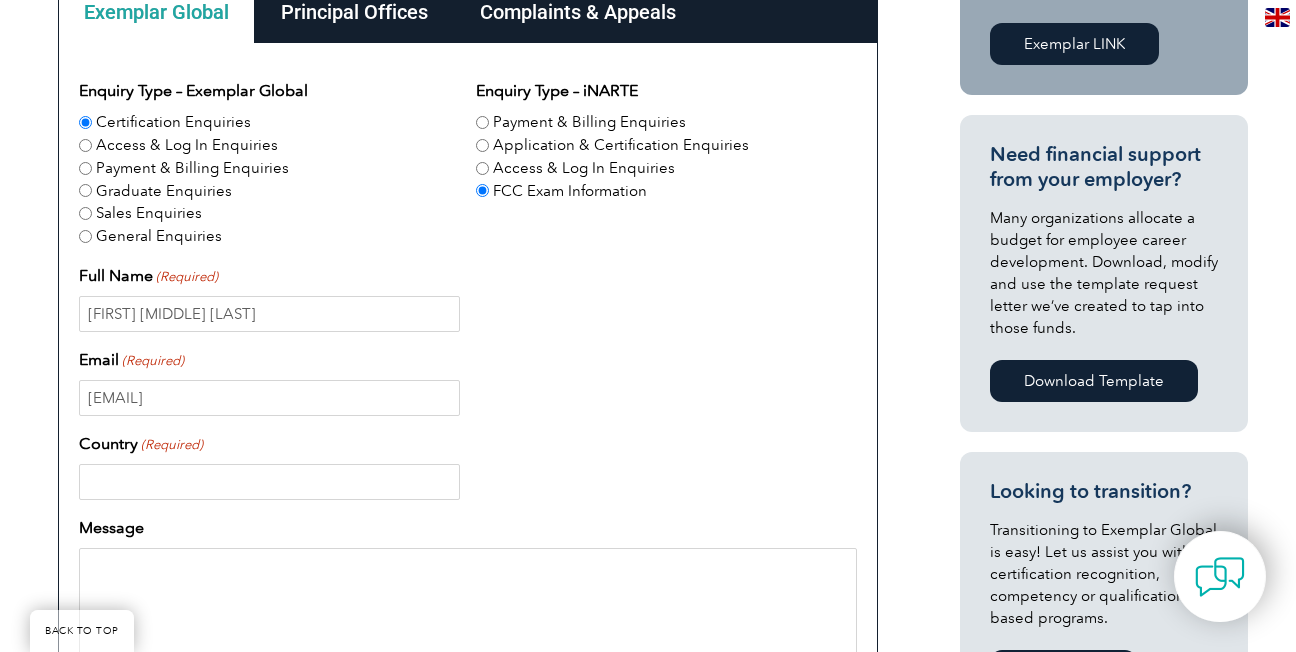 type on "United States" 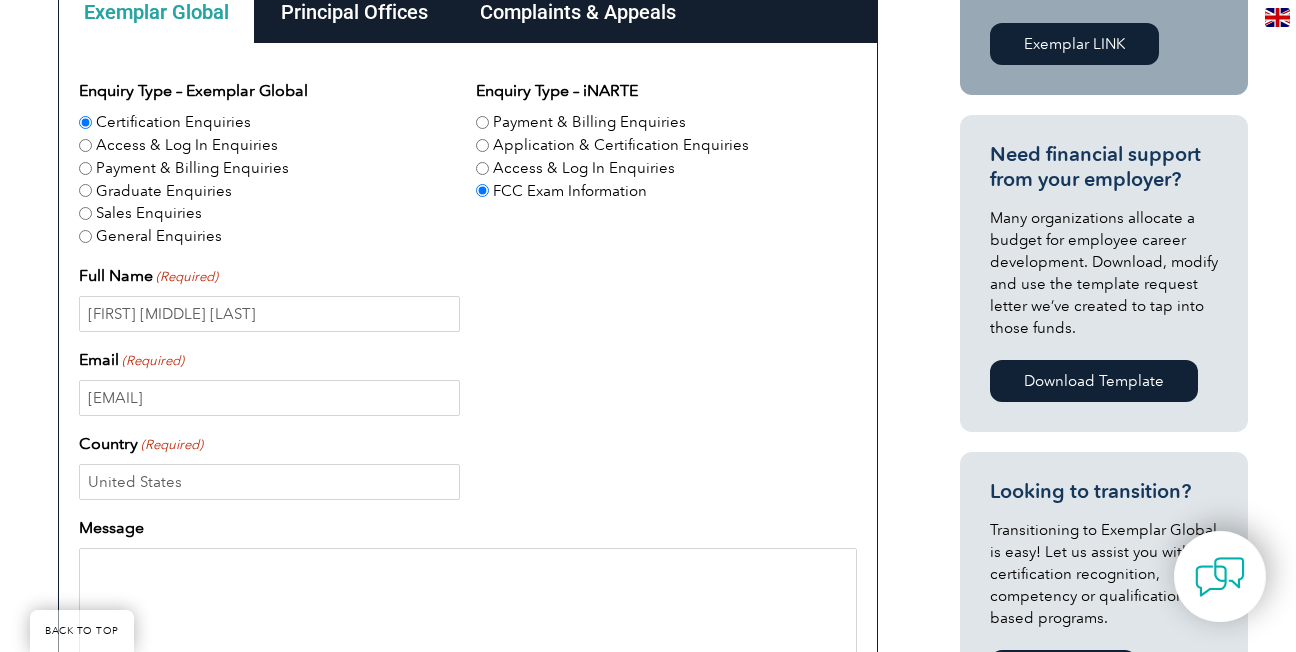 type on "7327419460" 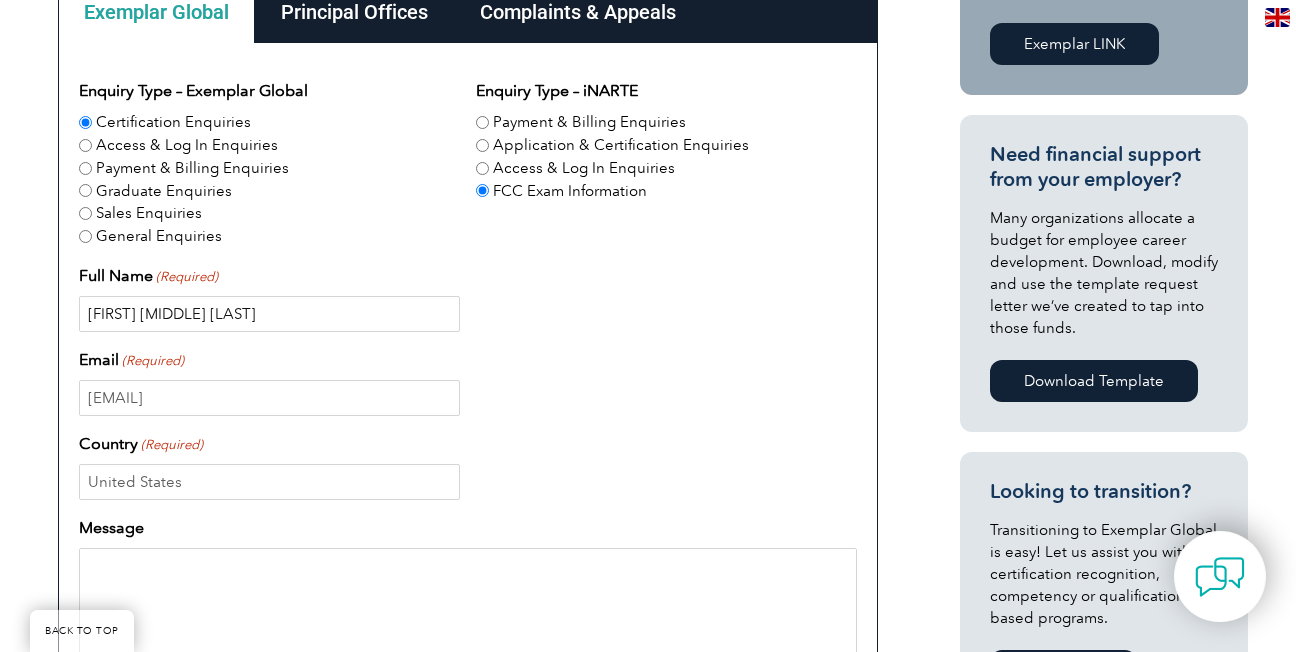 click on "paul harvey sniffen" at bounding box center [269, 314] 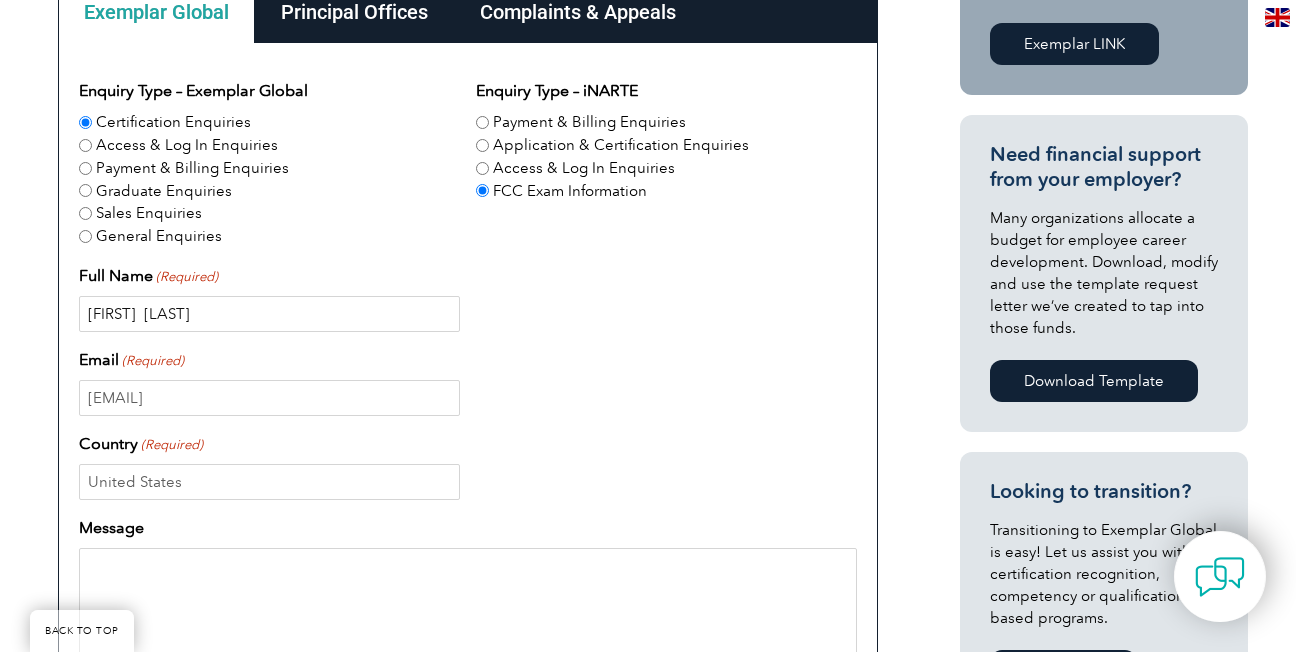type on "paul  sniffen" 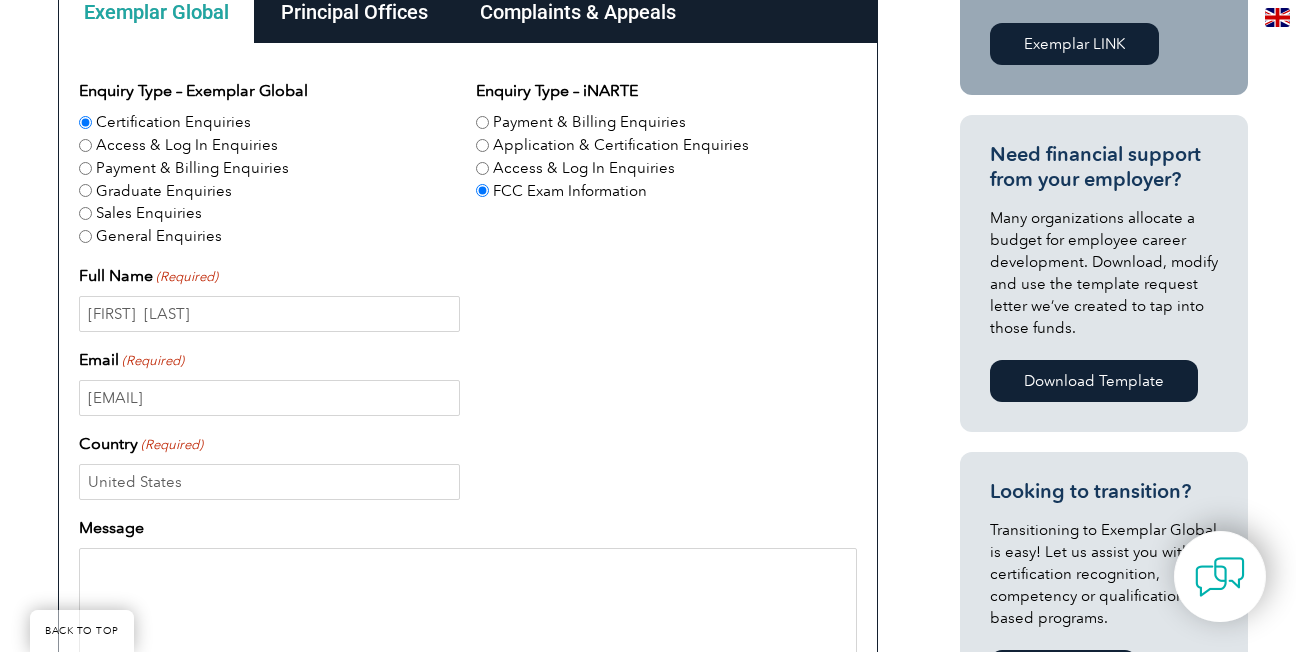 click on "Message" at bounding box center (468, 644) 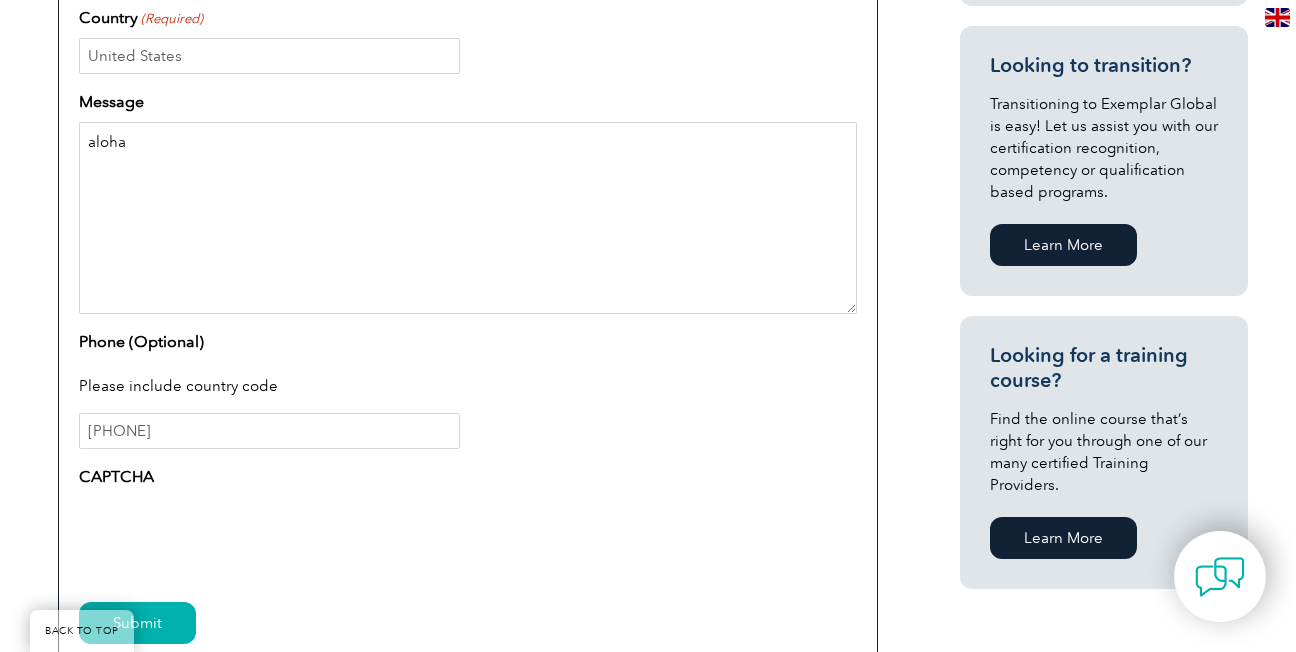 scroll, scrollTop: 1080, scrollLeft: 0, axis: vertical 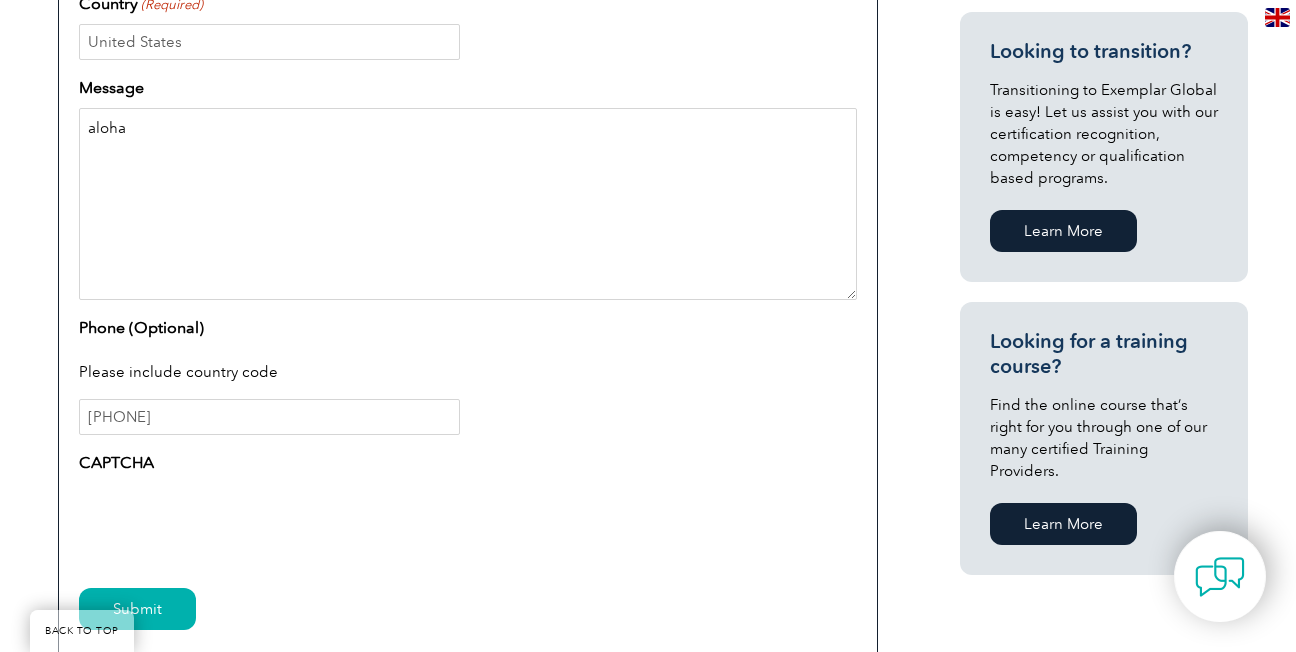 type on "aloha" 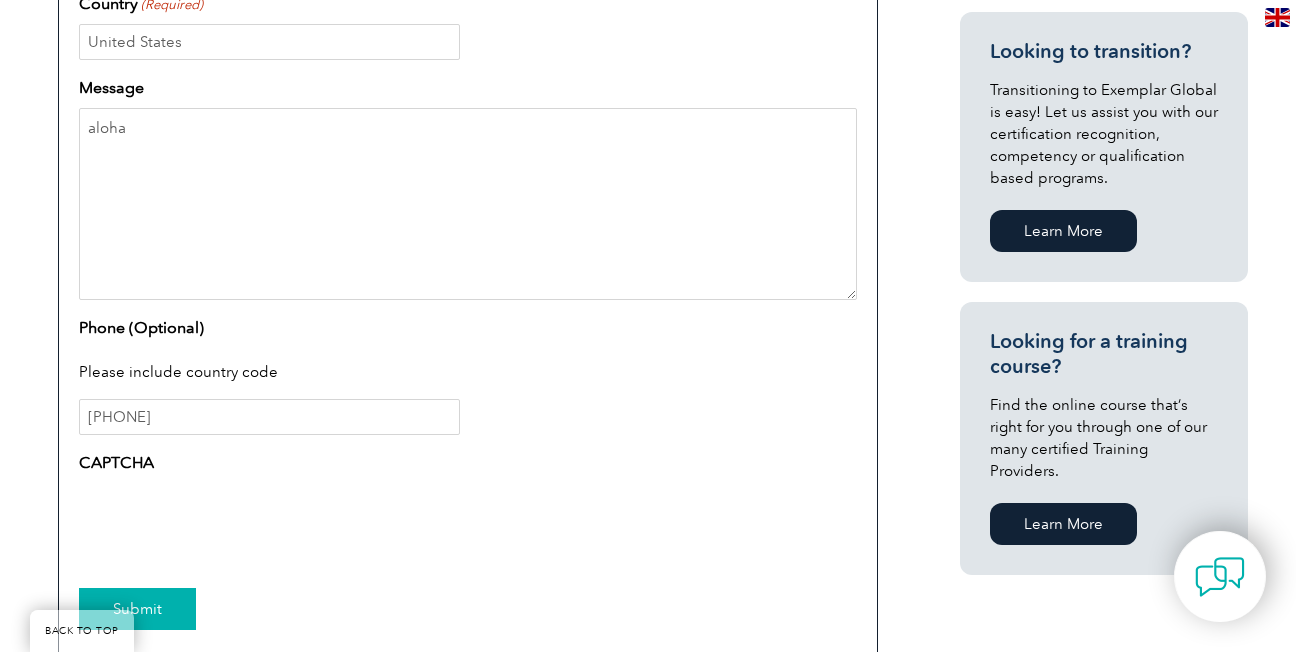 click on "Submit" at bounding box center [137, 609] 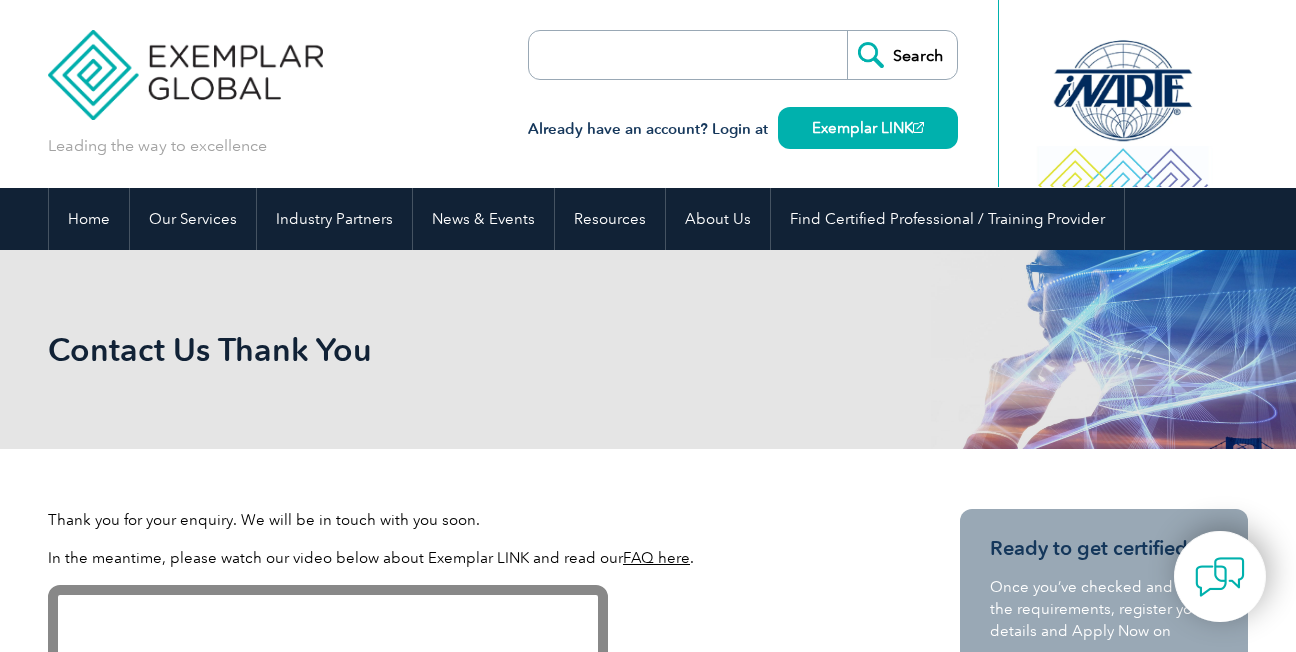 scroll, scrollTop: 0, scrollLeft: 0, axis: both 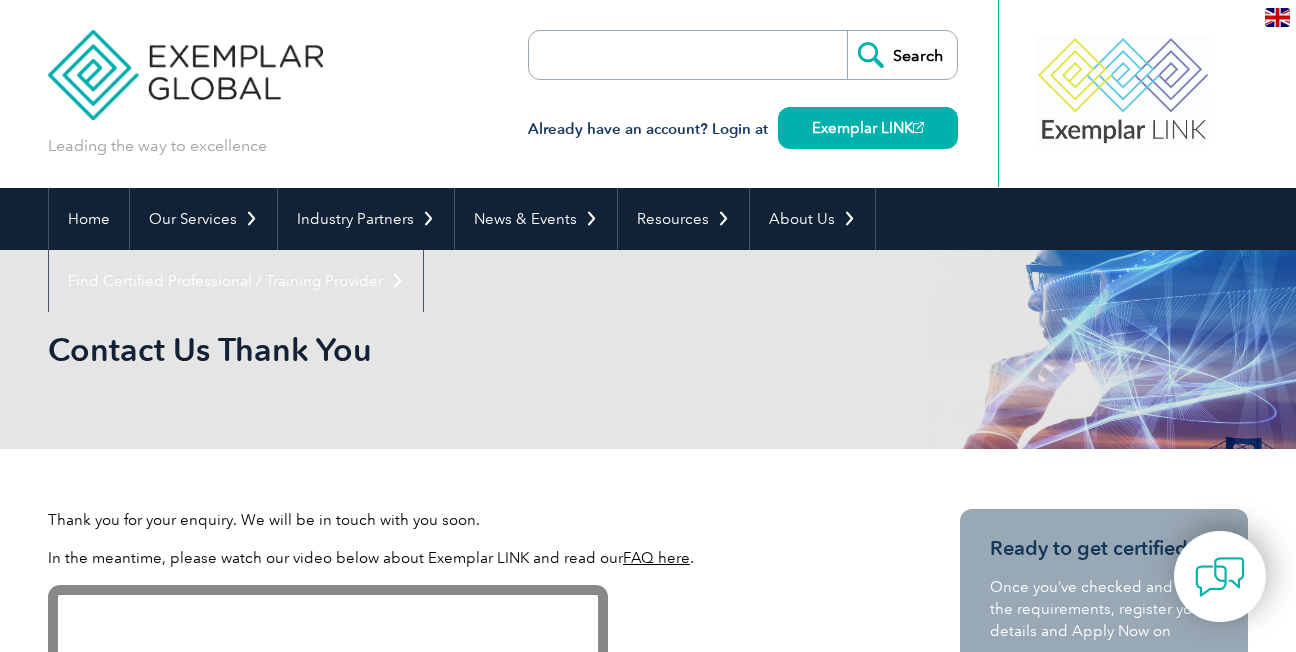 click on "Leading the way to excellence" at bounding box center [185, 78] 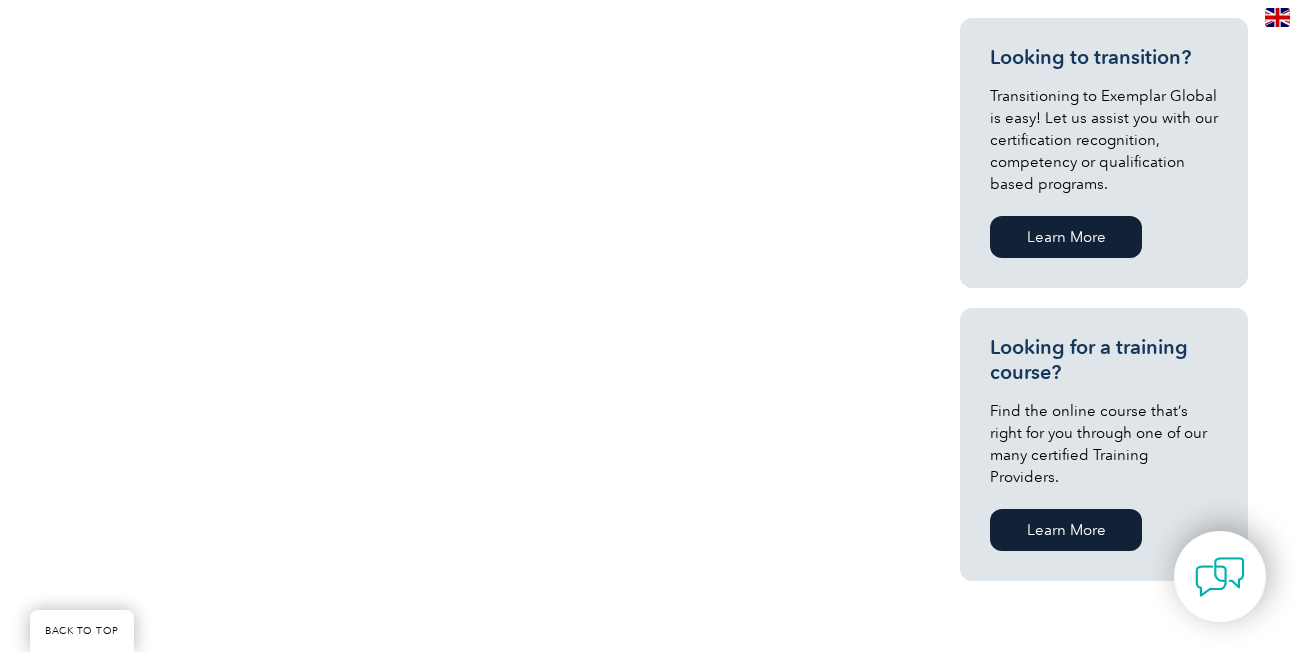 scroll, scrollTop: 1160, scrollLeft: 0, axis: vertical 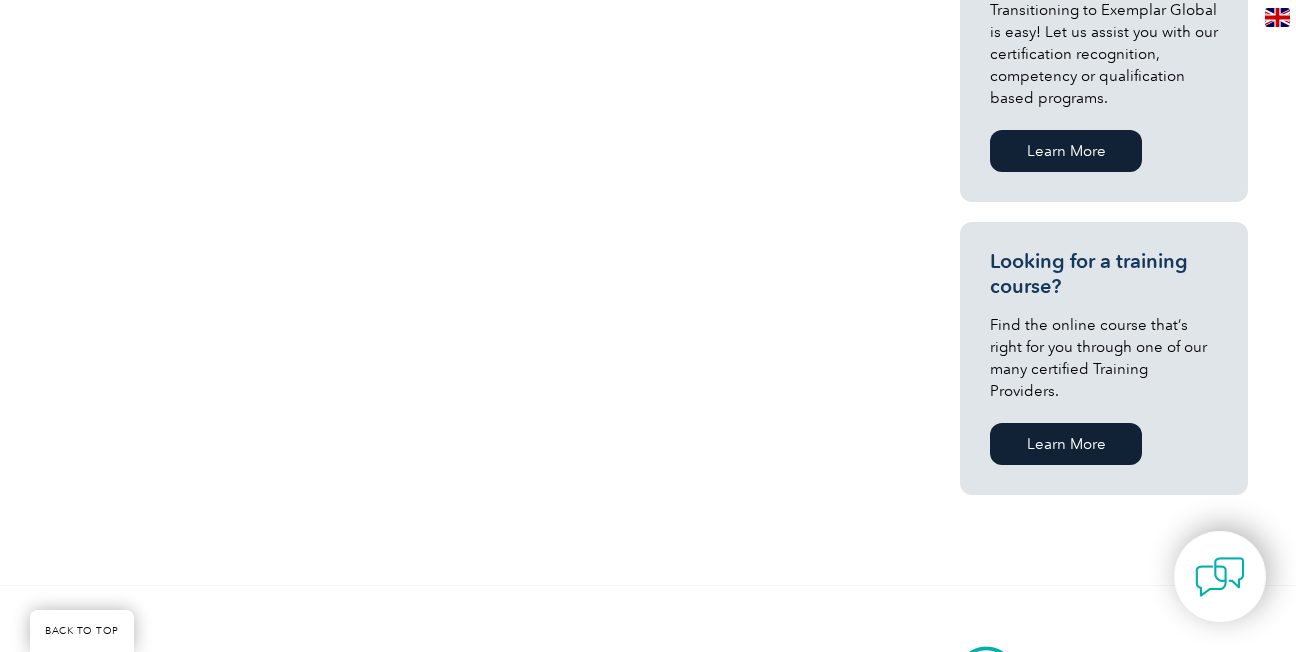 click on "Learn More" at bounding box center [1066, 444] 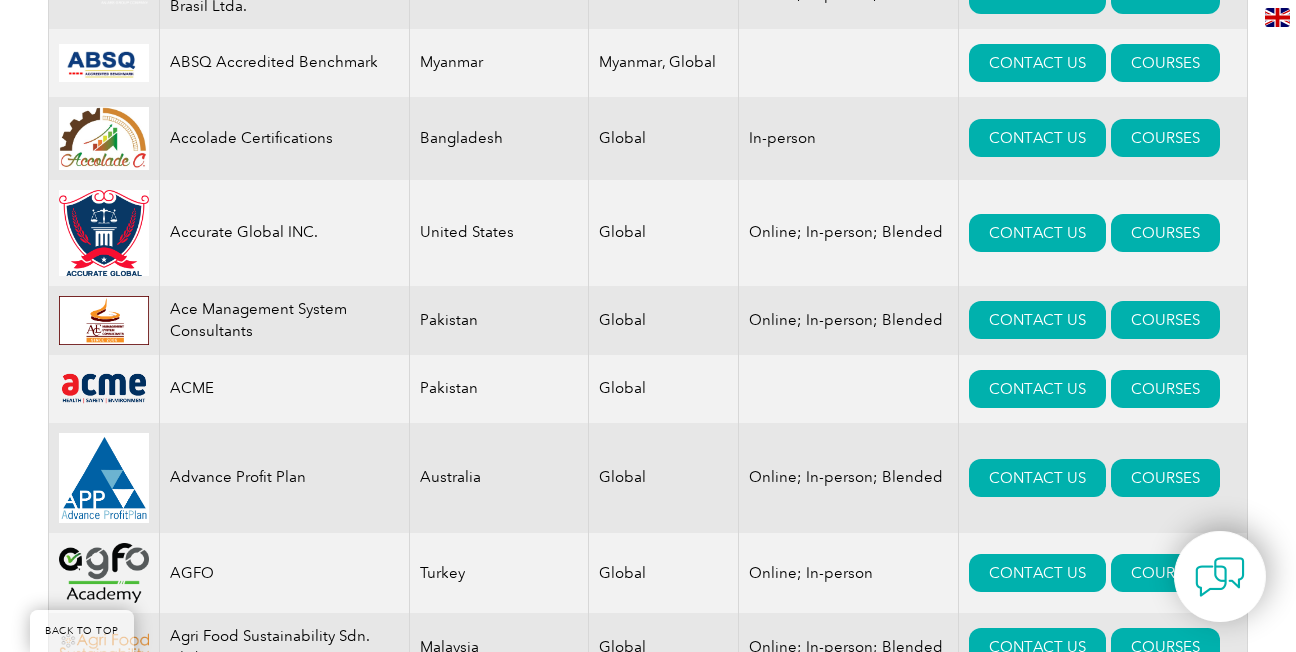 scroll, scrollTop: 1040, scrollLeft: 0, axis: vertical 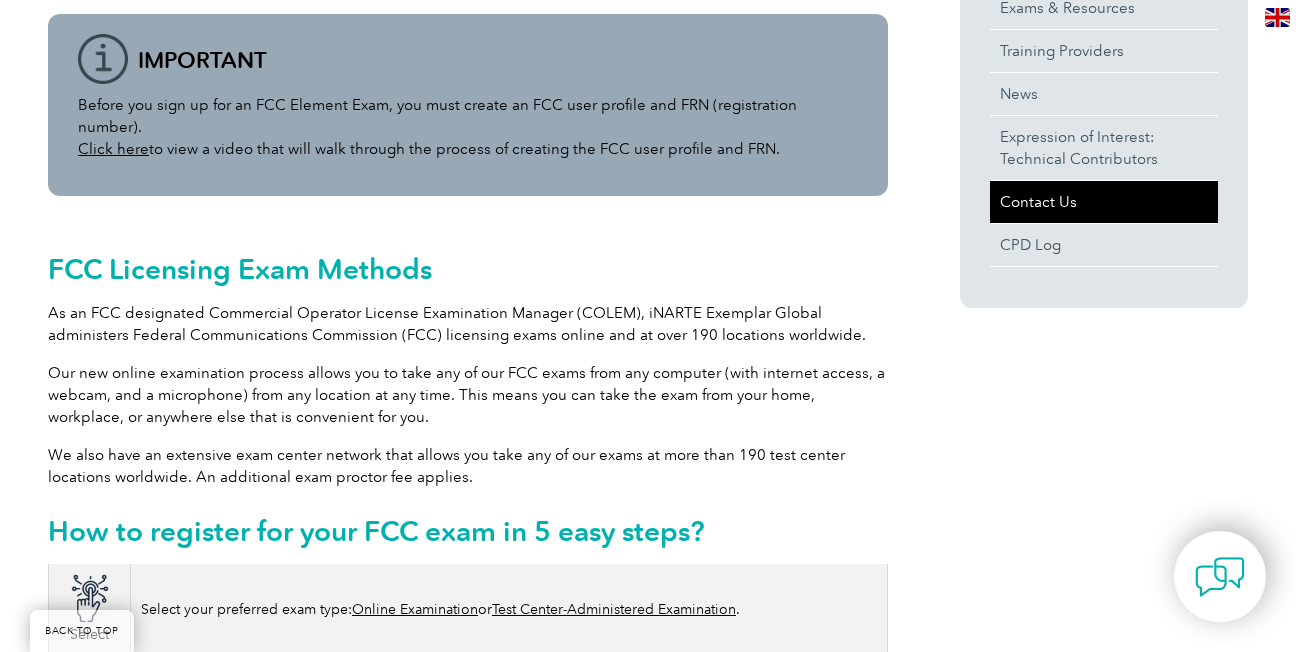 click on "Contact Us" at bounding box center [1104, 202] 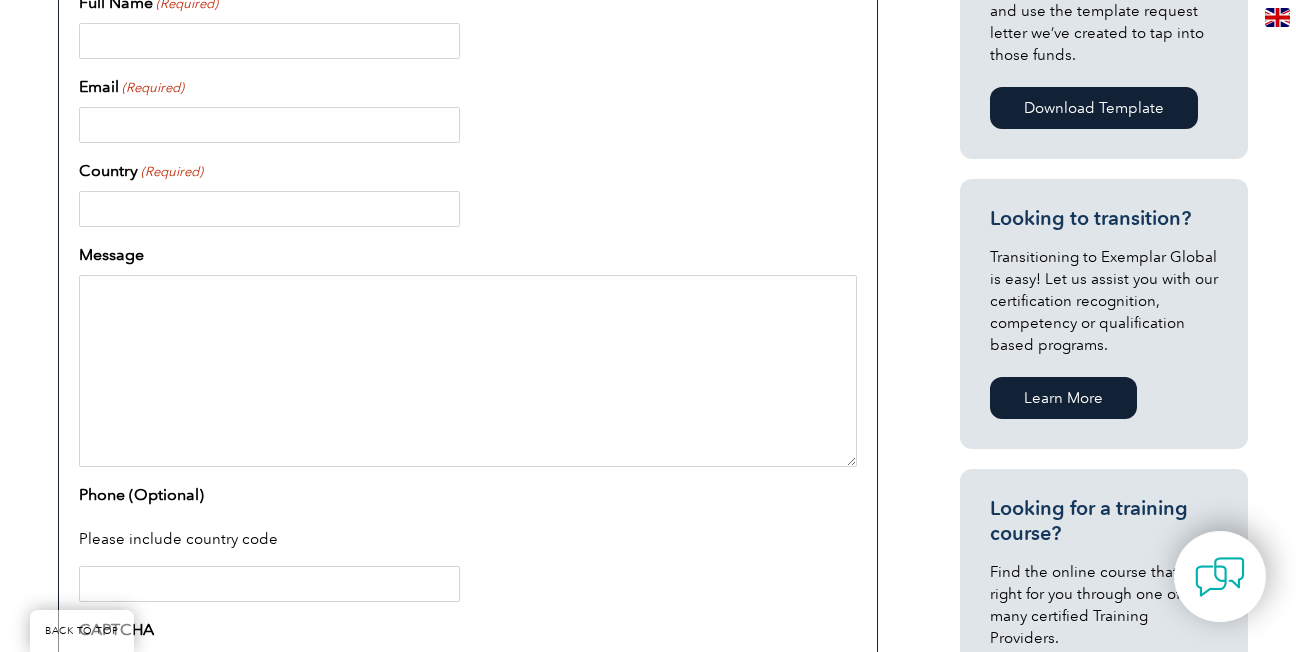 scroll, scrollTop: 1120, scrollLeft: 0, axis: vertical 